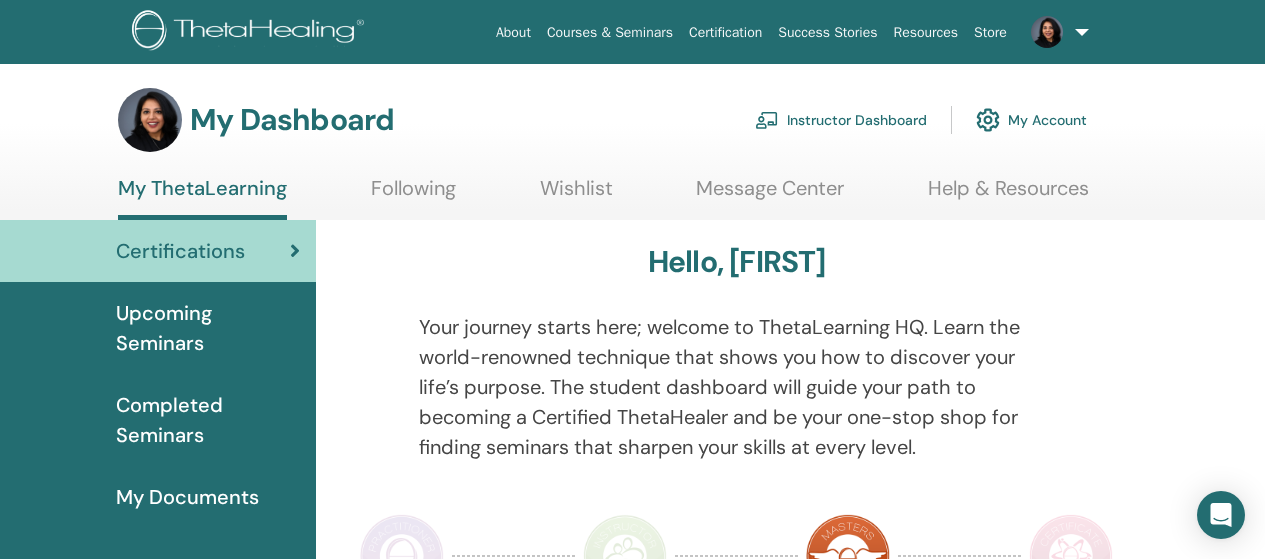 scroll, scrollTop: 0, scrollLeft: 0, axis: both 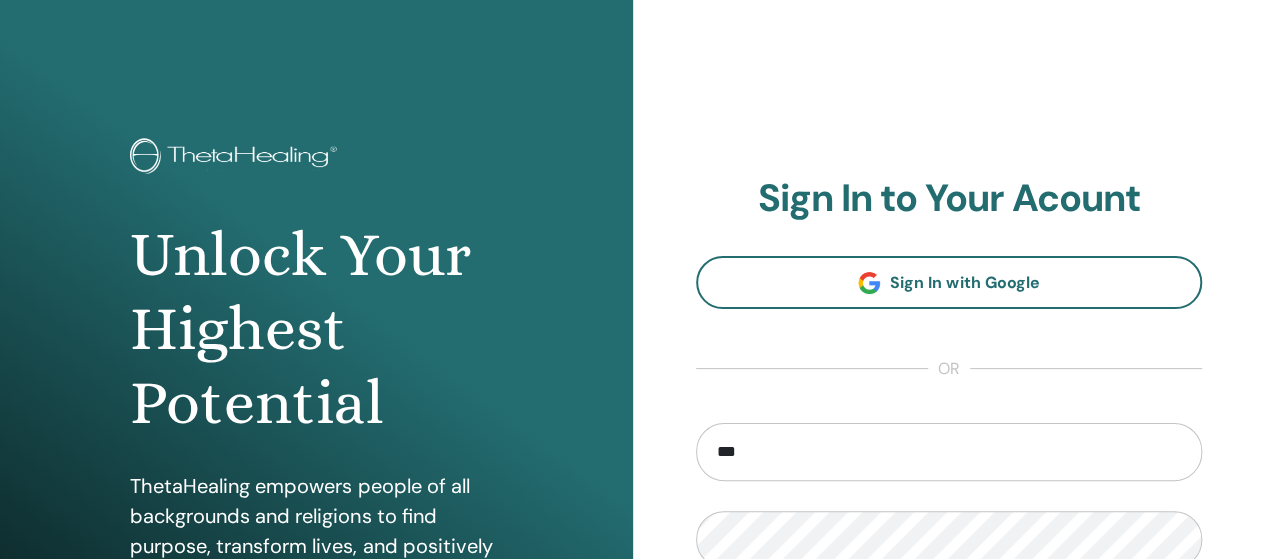 type on "**********" 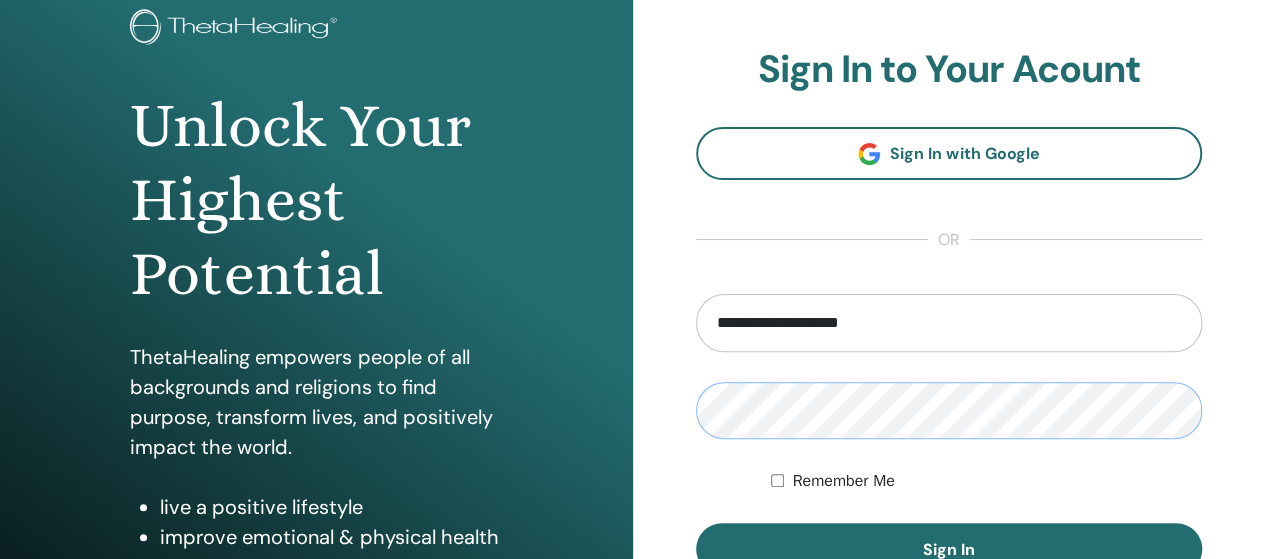 scroll, scrollTop: 244, scrollLeft: 0, axis: vertical 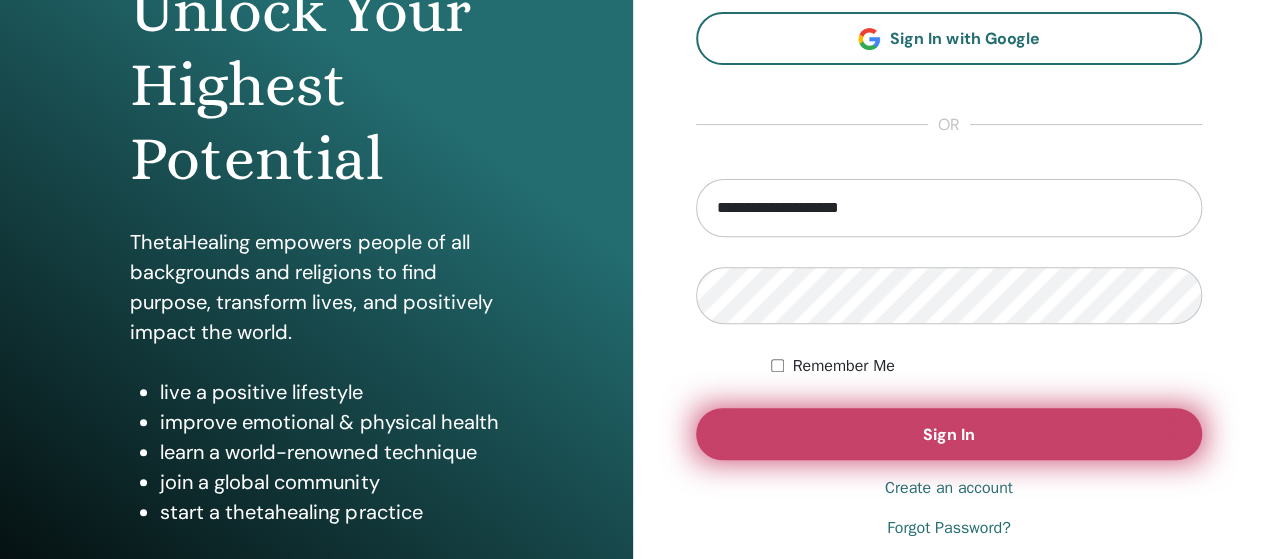 click on "Sign In" at bounding box center [949, 434] 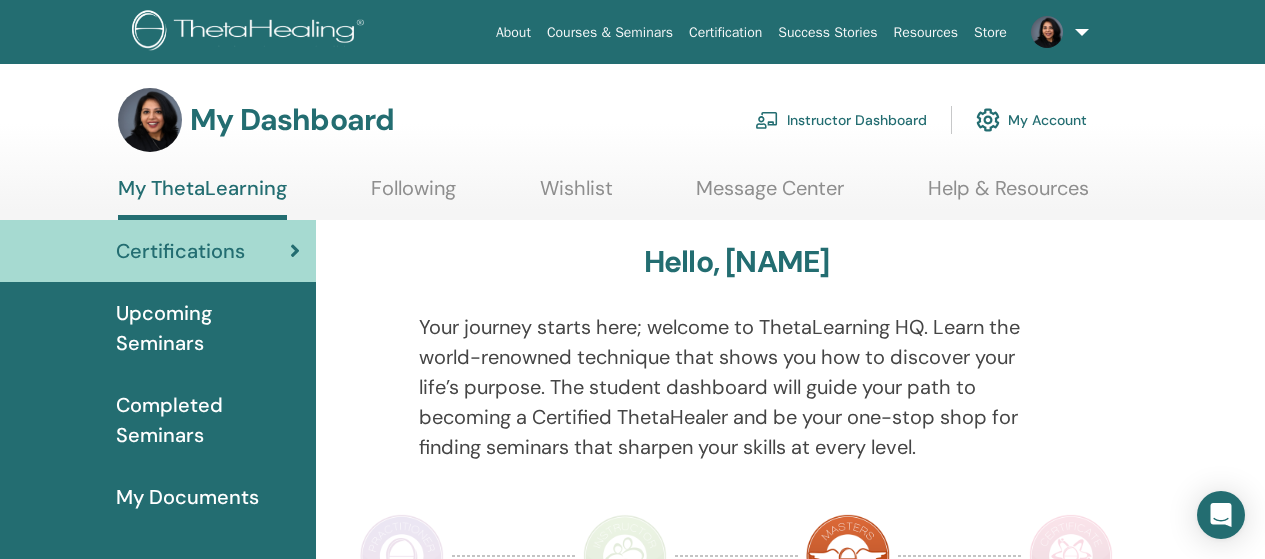 scroll, scrollTop: 0, scrollLeft: 0, axis: both 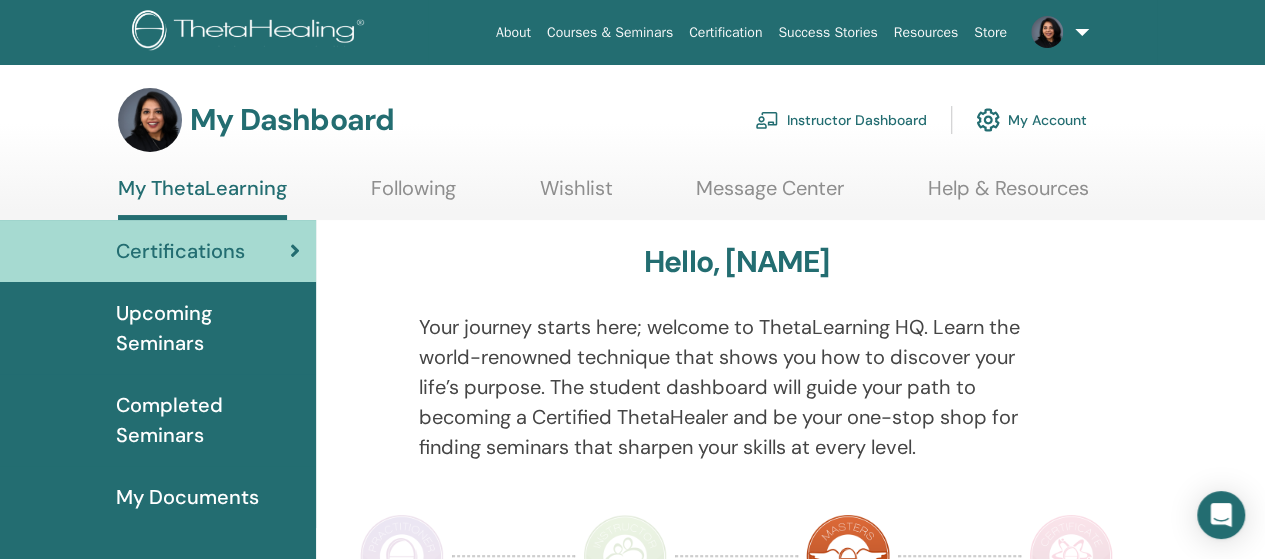 click on "Instructor Dashboard" at bounding box center (841, 120) 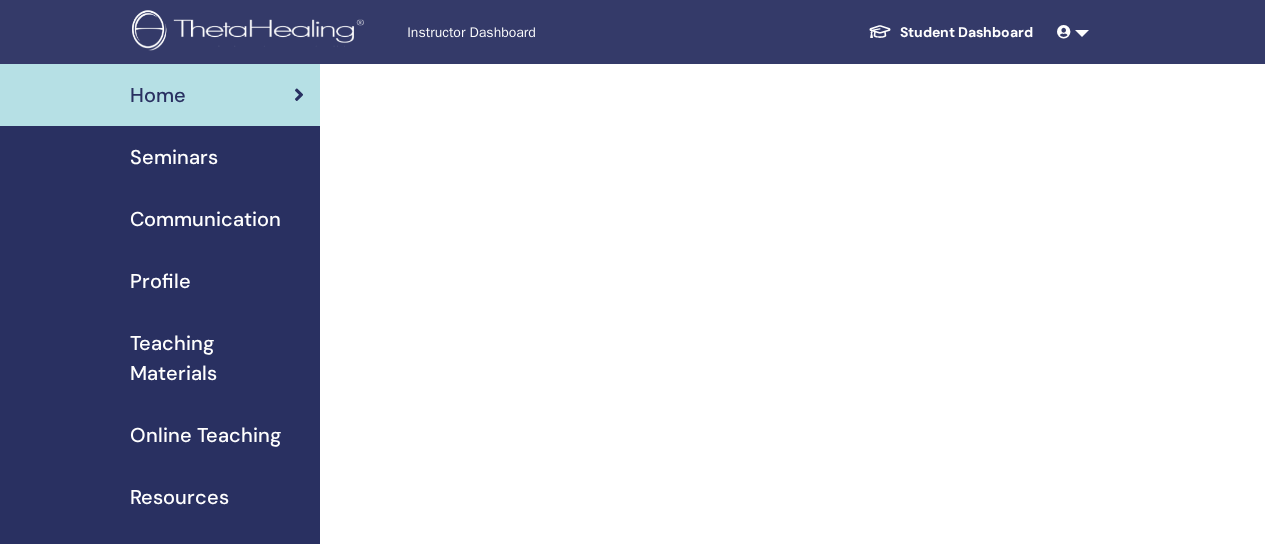 scroll, scrollTop: 0, scrollLeft: 0, axis: both 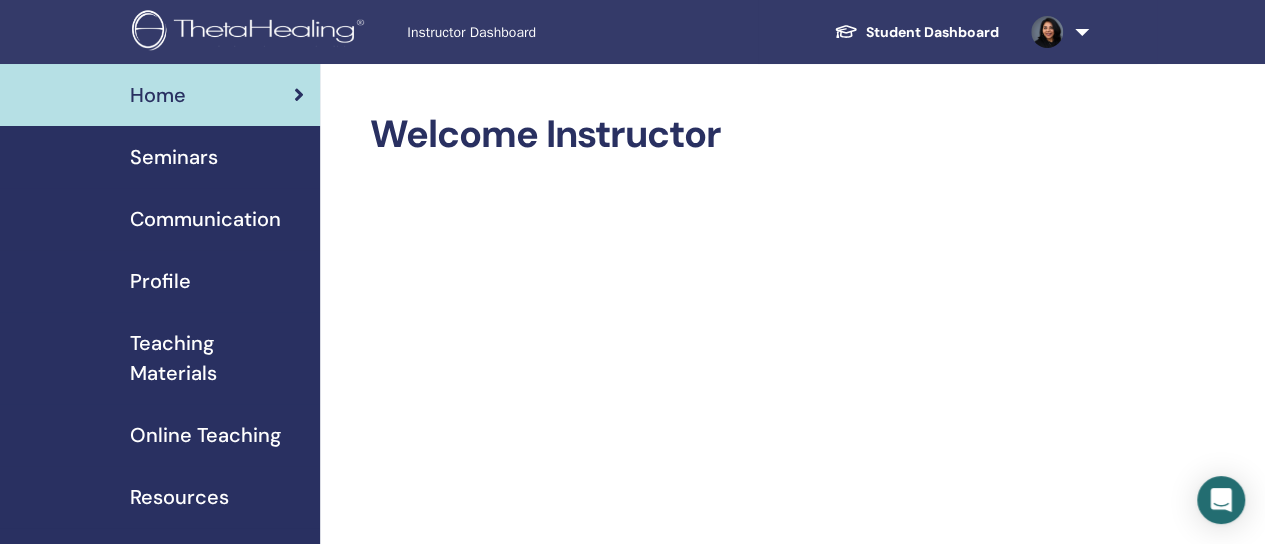 click on "Seminars" at bounding box center (160, 157) 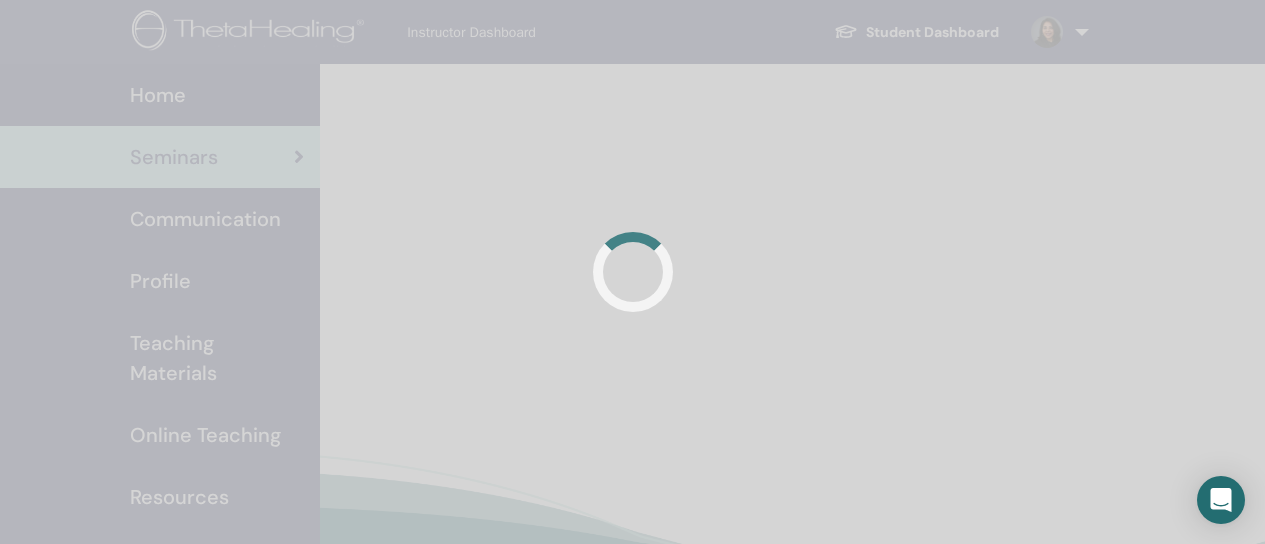 scroll, scrollTop: 0, scrollLeft: 0, axis: both 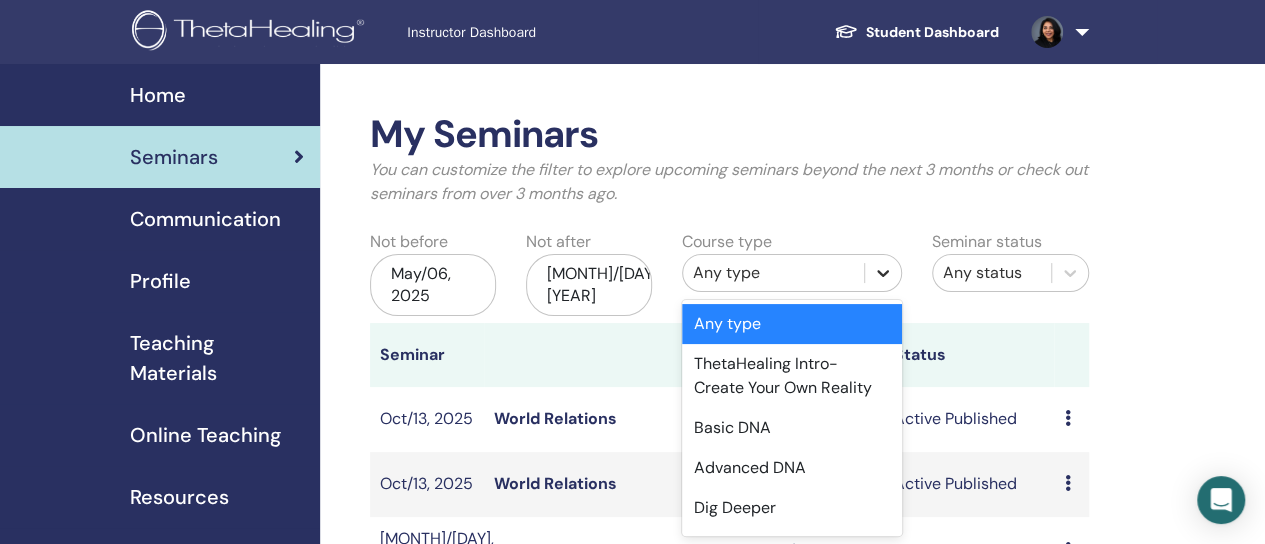 click 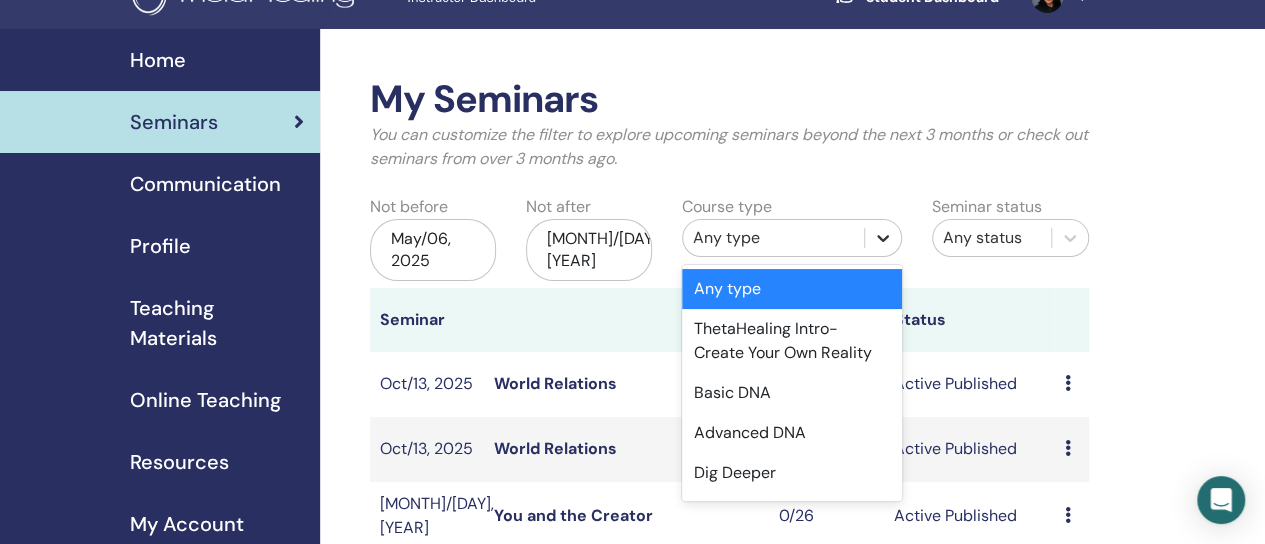 scroll, scrollTop: 48, scrollLeft: 0, axis: vertical 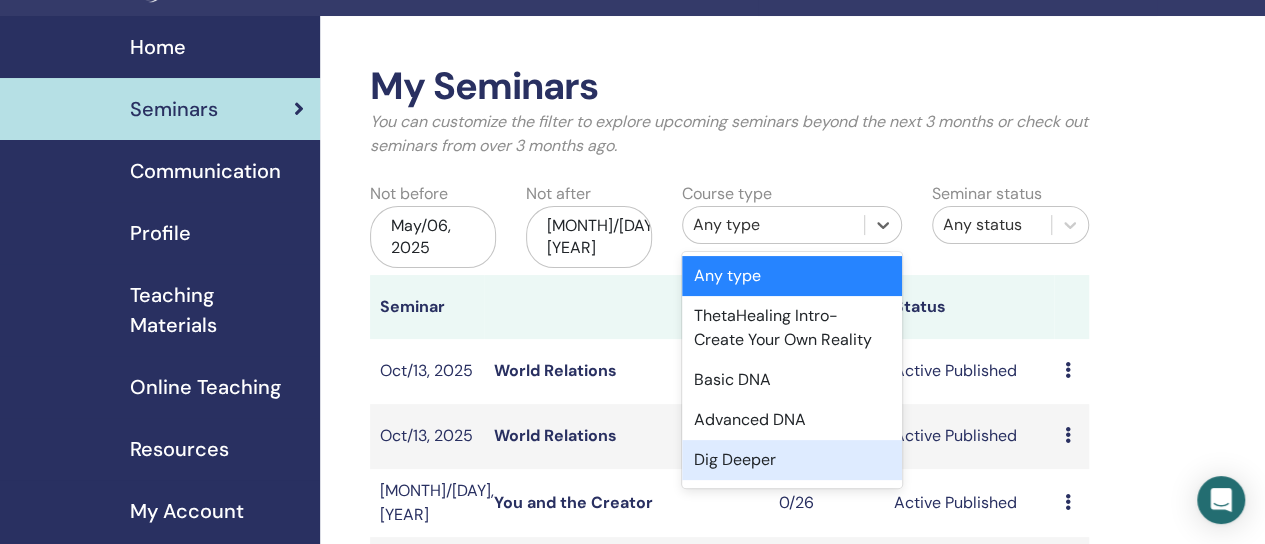 click on "Dig Deeper" at bounding box center (792, 460) 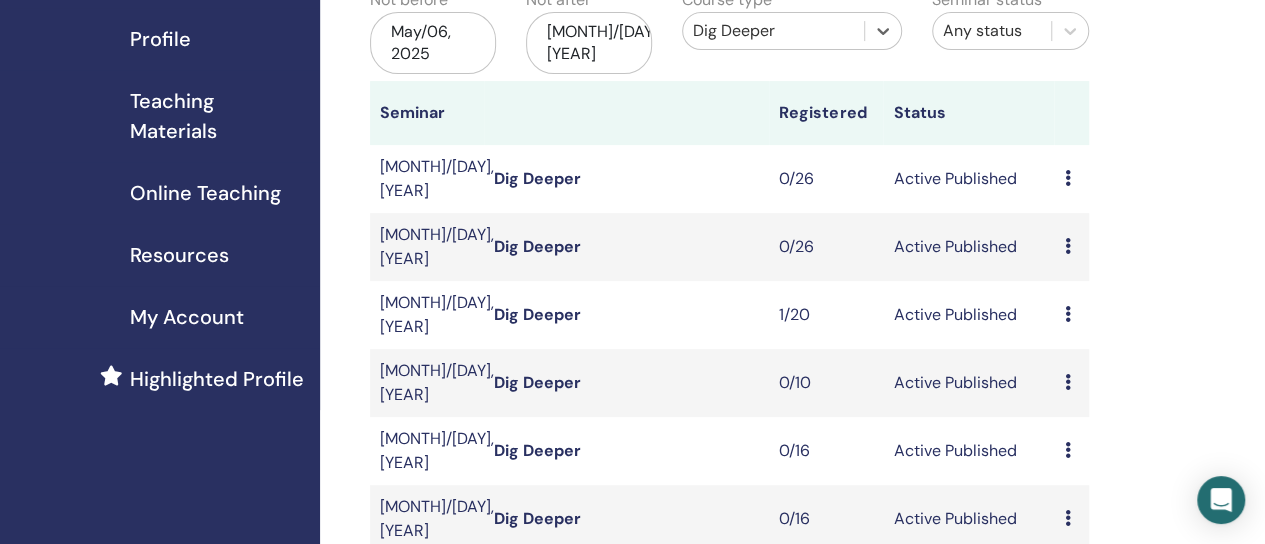scroll, scrollTop: 274, scrollLeft: 0, axis: vertical 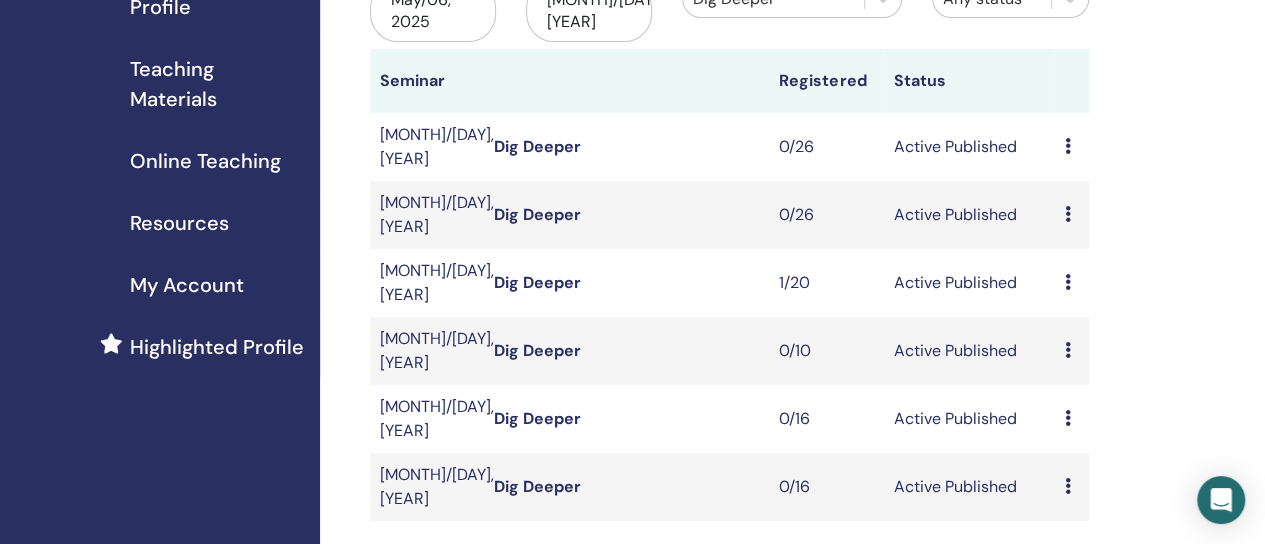 click at bounding box center (1067, 282) 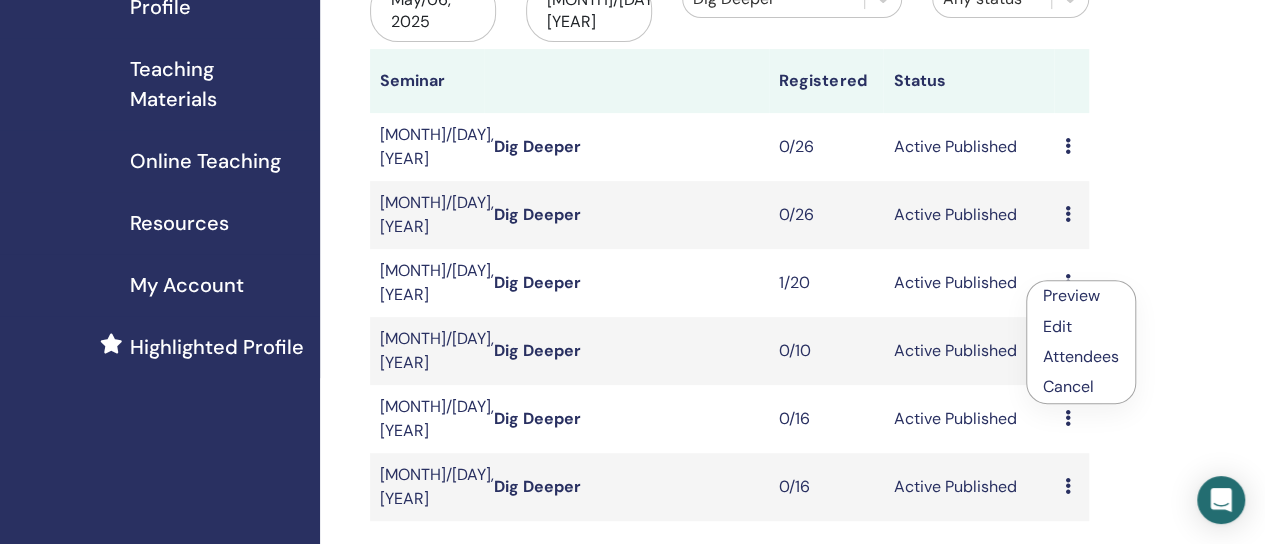 click on "Attendees" at bounding box center [1081, 357] 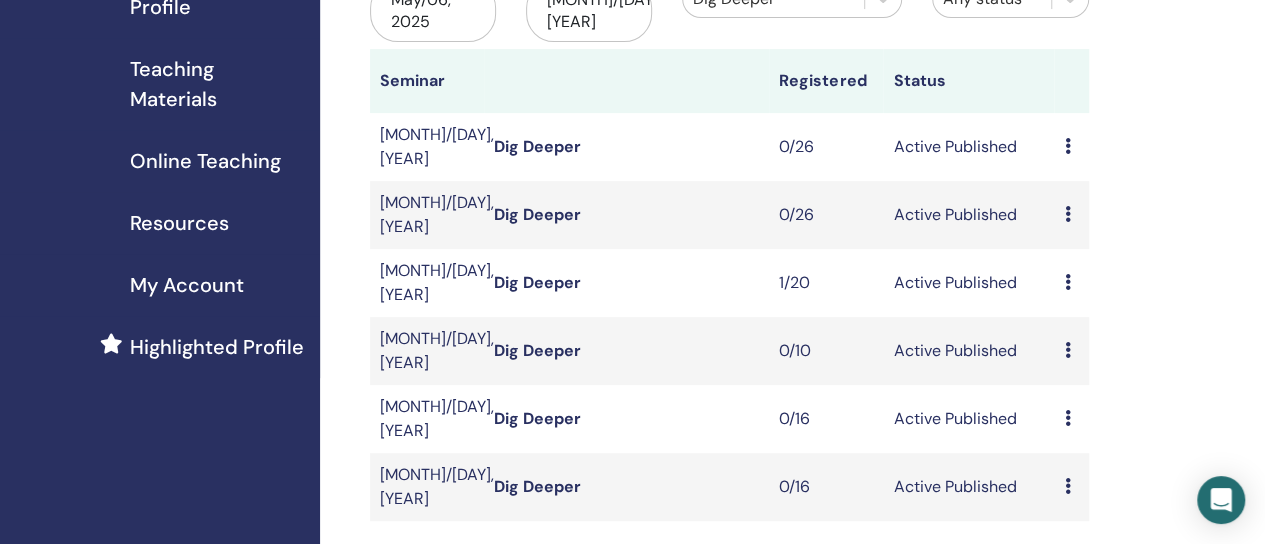 click at bounding box center (1067, 282) 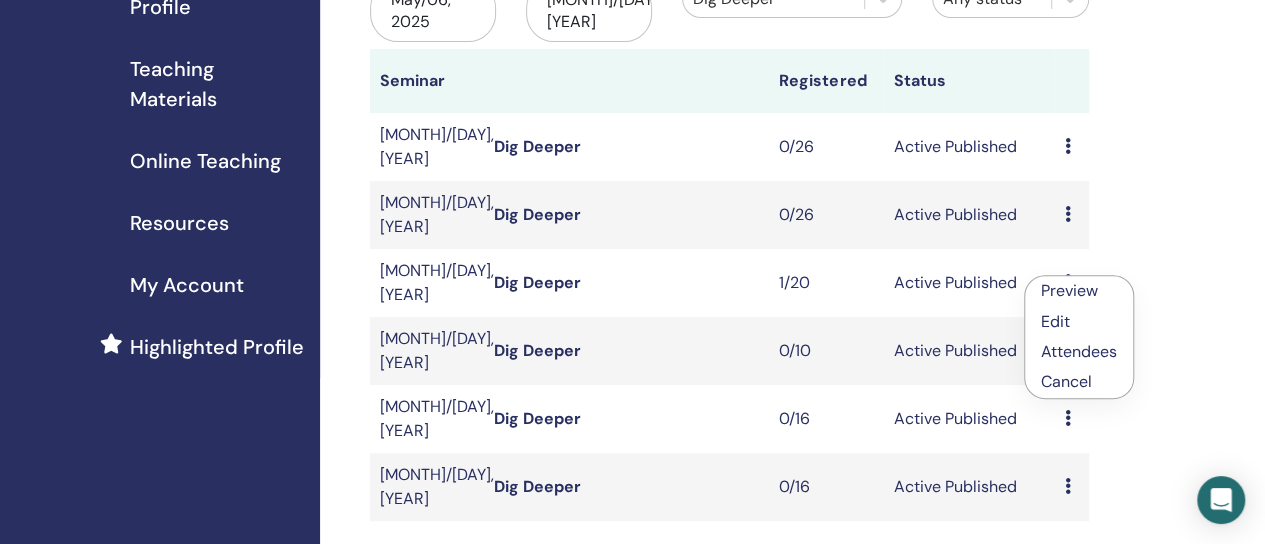 click on "Attendees" at bounding box center [1079, 351] 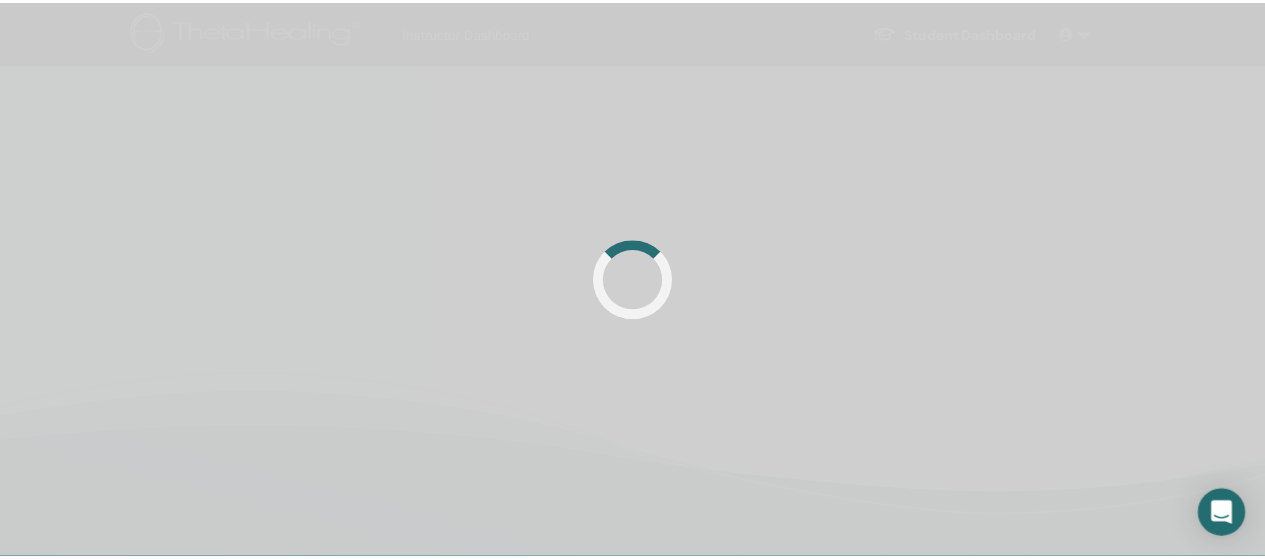 scroll, scrollTop: 0, scrollLeft: 0, axis: both 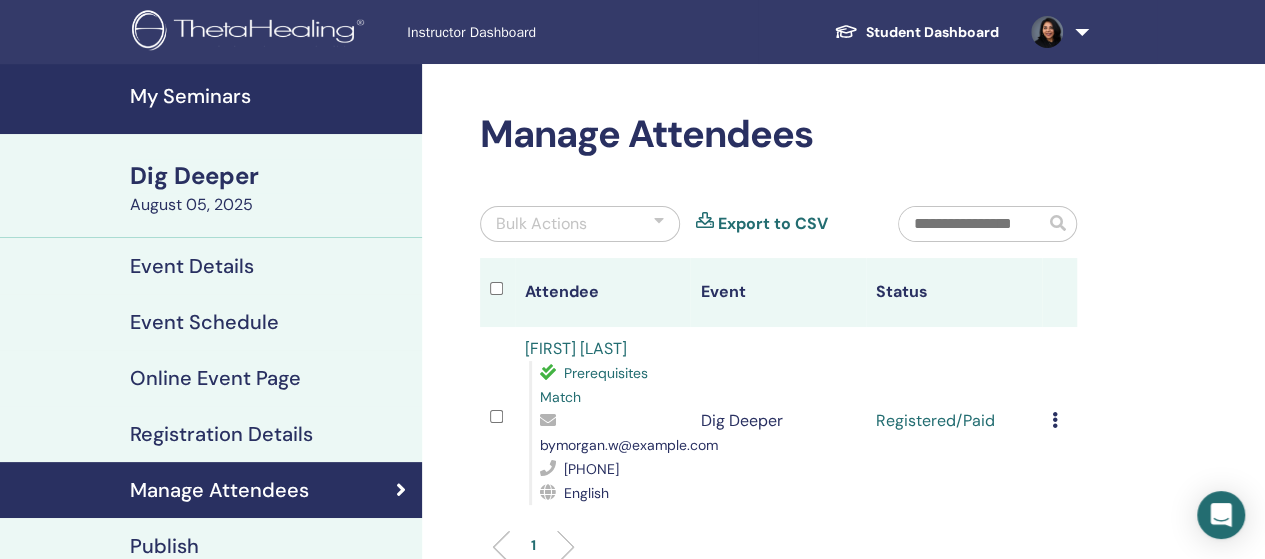 click at bounding box center (1055, 420) 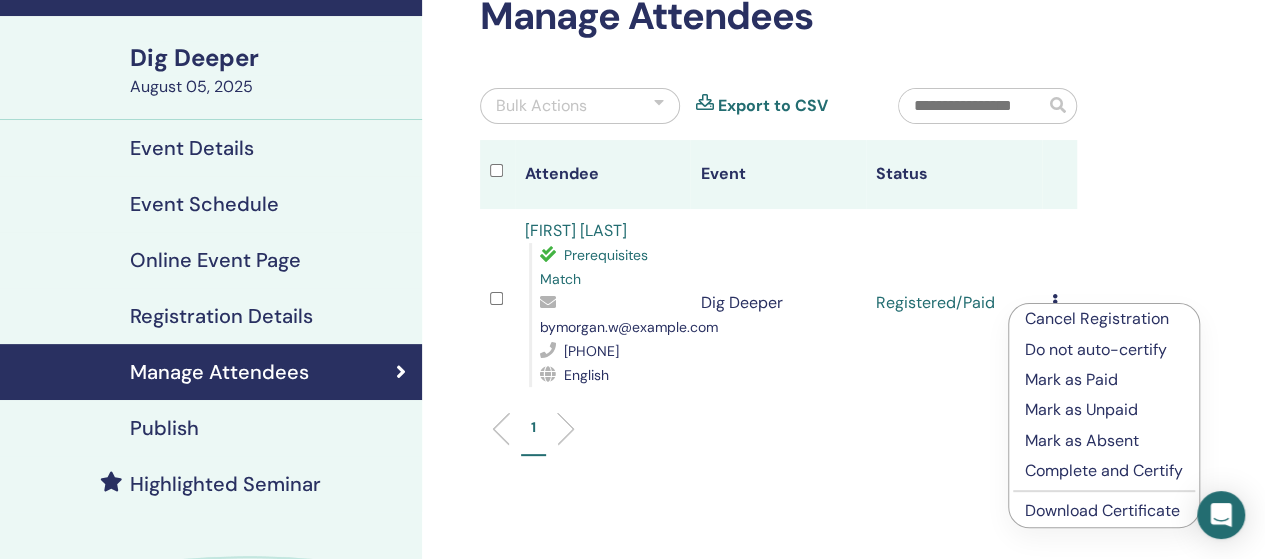 scroll, scrollTop: 219, scrollLeft: 0, axis: vertical 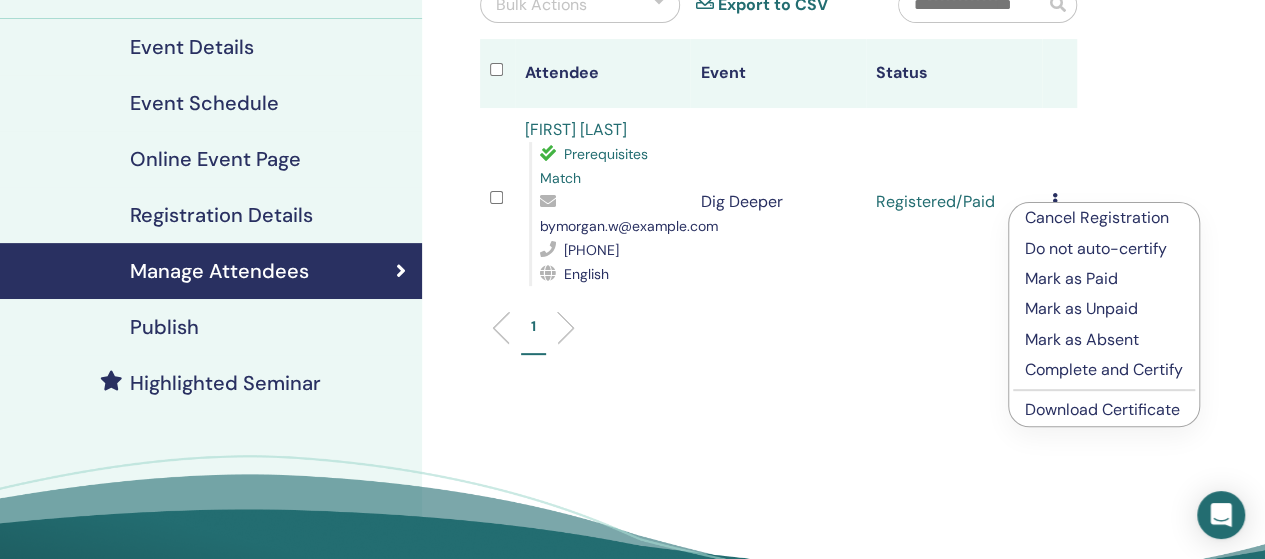 click on "Complete and Certify" at bounding box center (1104, 370) 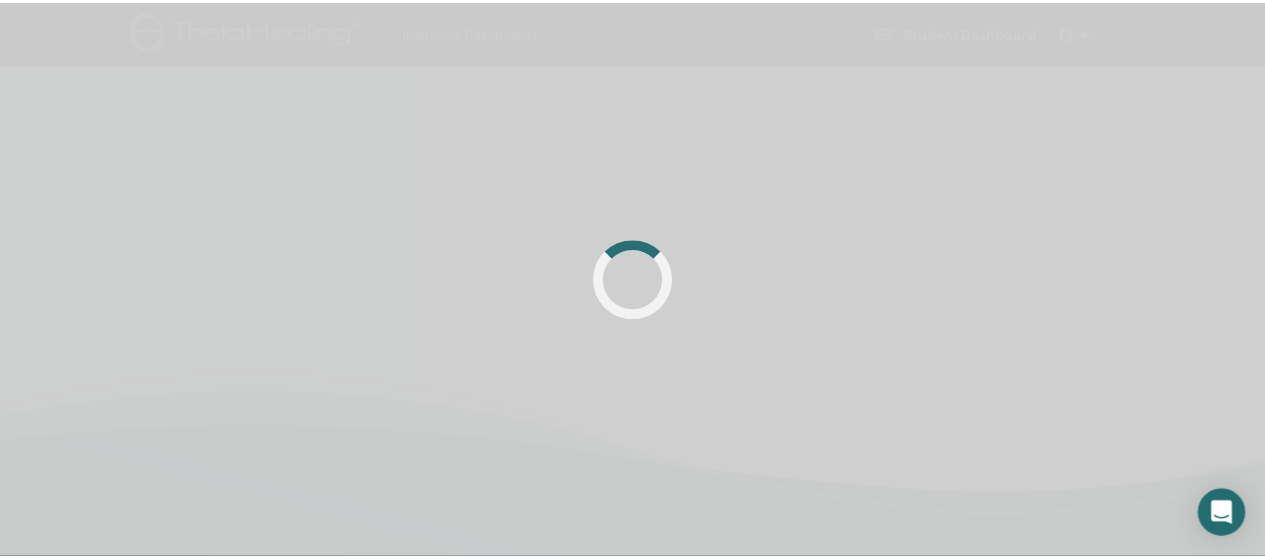 scroll, scrollTop: 219, scrollLeft: 0, axis: vertical 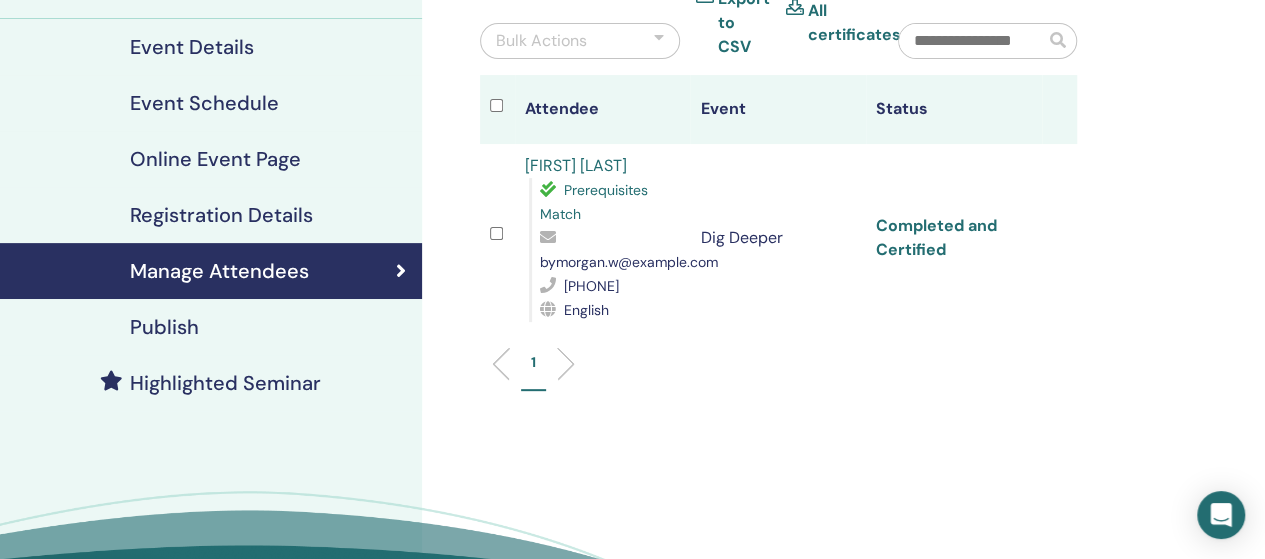 click on "Completed and Certified" at bounding box center (936, 237) 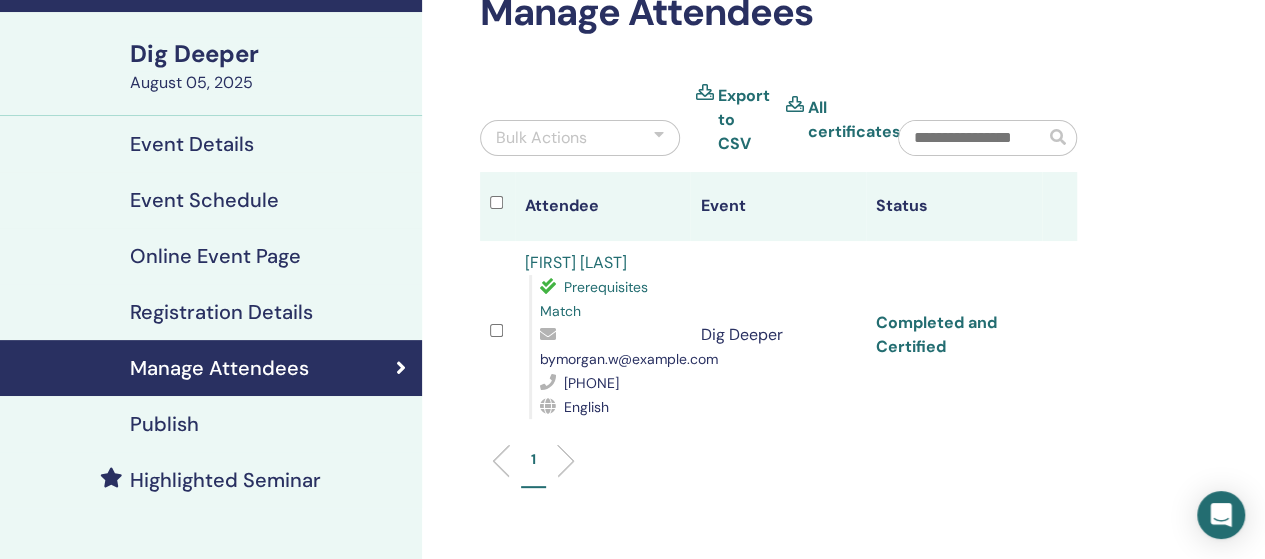 scroll, scrollTop: 19, scrollLeft: 0, axis: vertical 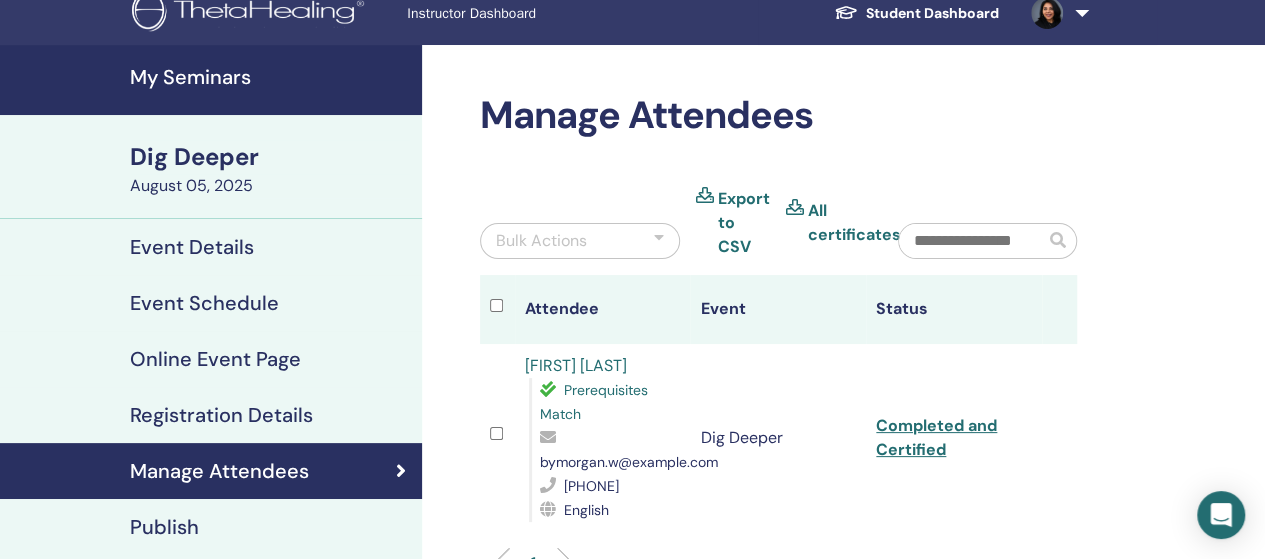 click on "My Seminars" at bounding box center [270, 77] 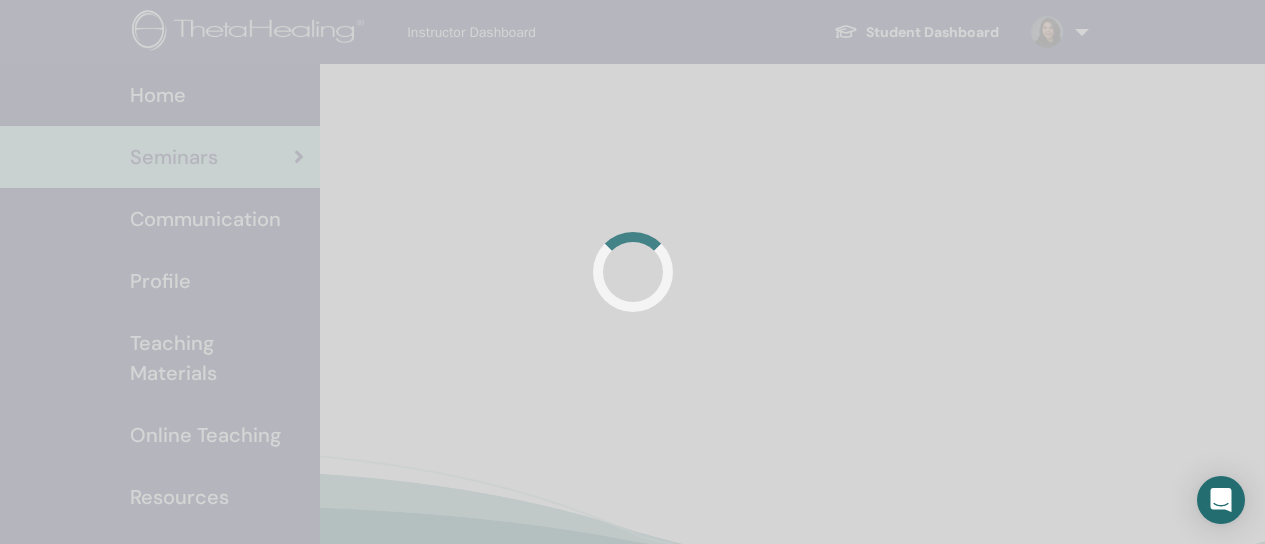 scroll, scrollTop: 0, scrollLeft: 0, axis: both 